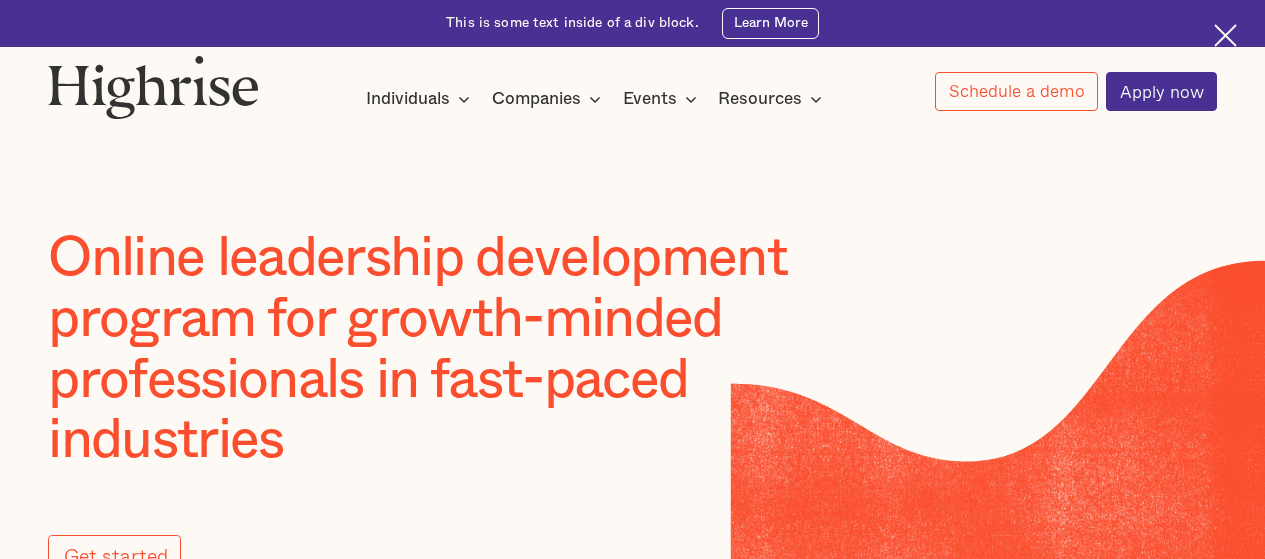 scroll, scrollTop: 0, scrollLeft: 0, axis: both 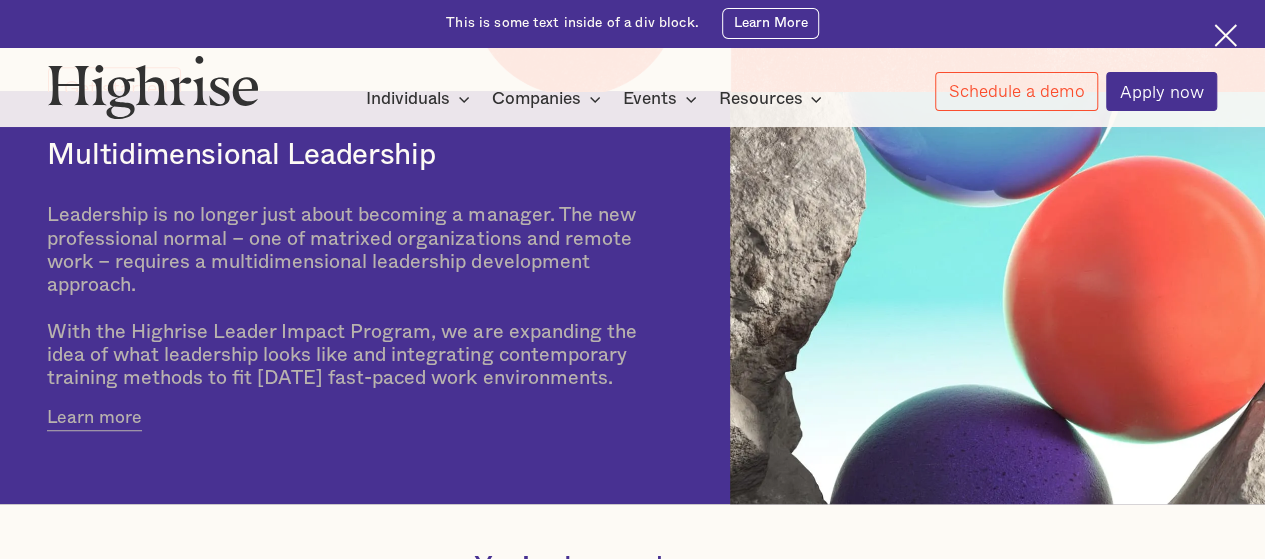 drag, startPoint x: 1275, startPoint y: 57, endPoint x: 1279, endPoint y: 219, distance: 162.04938 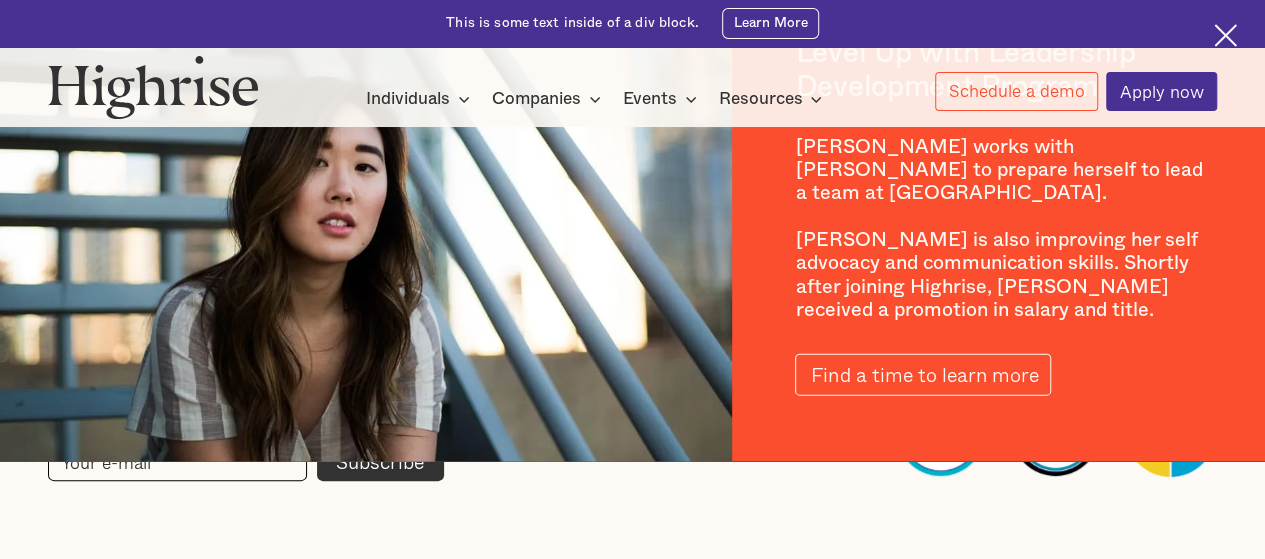 scroll, scrollTop: 2736, scrollLeft: 0, axis: vertical 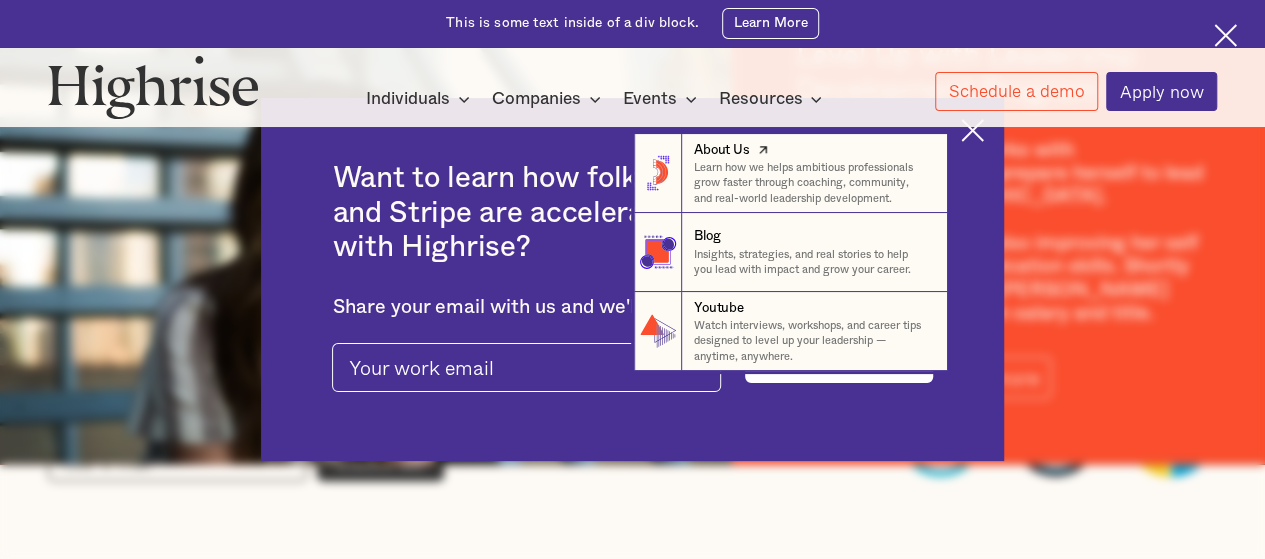 click on "Learn how we helps ambitious professionals grow faster through coaching, community, and real-world leadership development." at bounding box center (812, 183) 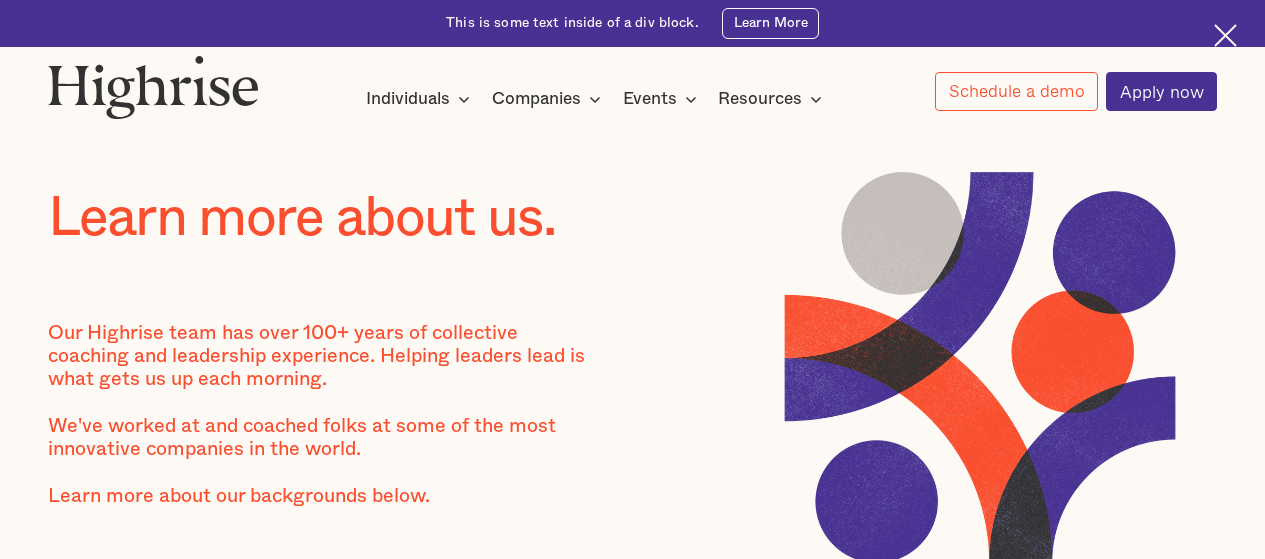 scroll, scrollTop: 0, scrollLeft: 0, axis: both 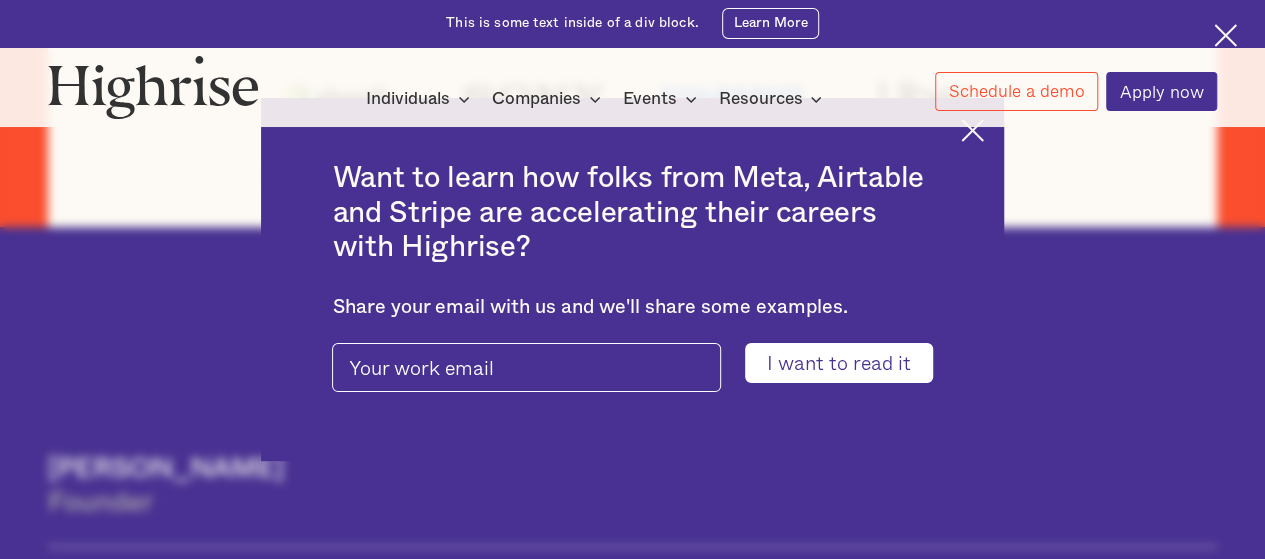click at bounding box center [972, 130] 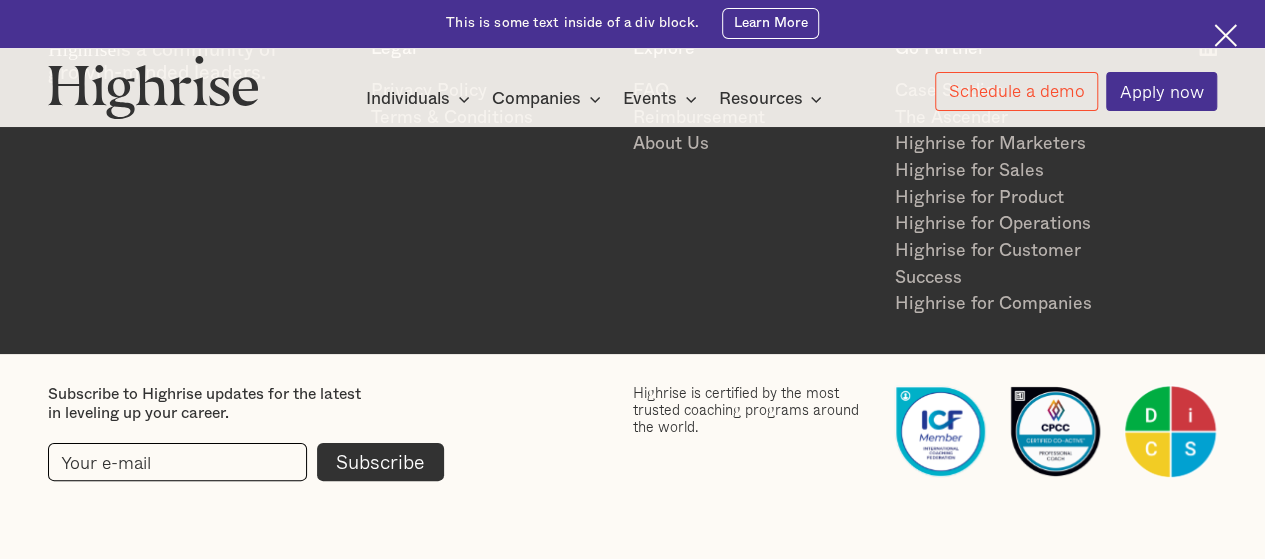 scroll, scrollTop: 4450, scrollLeft: 0, axis: vertical 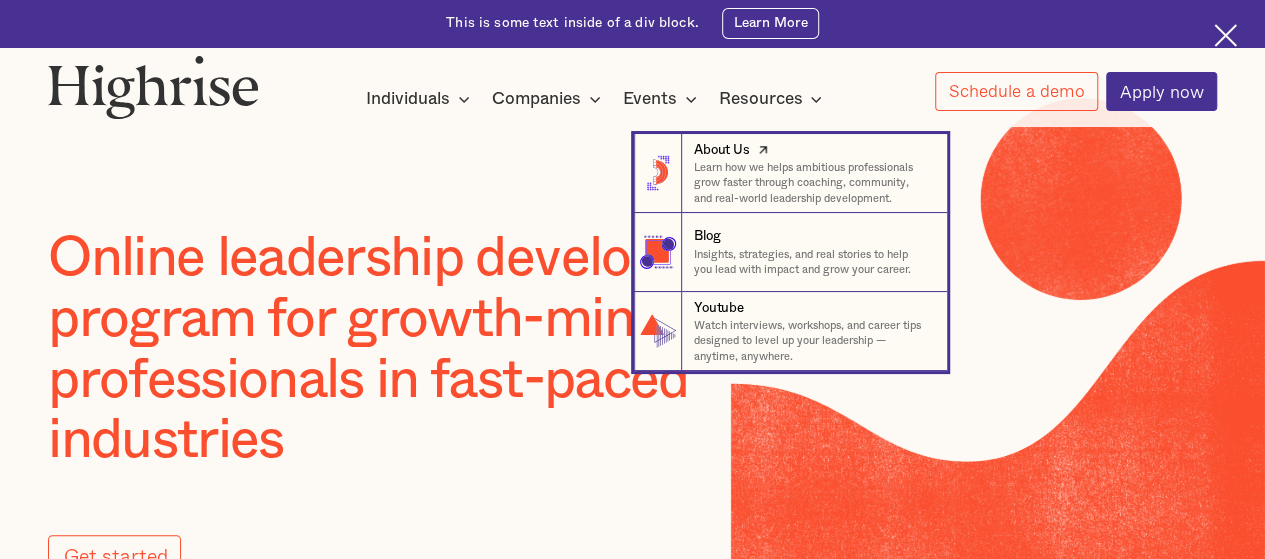 click on "About Us" at bounding box center [721, 150] 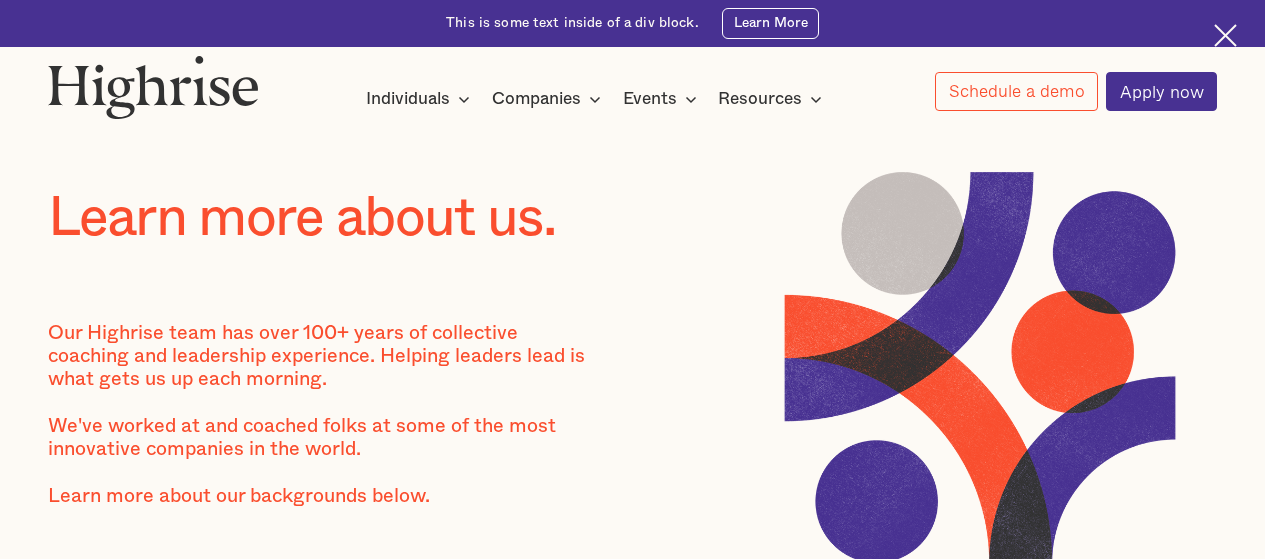 scroll, scrollTop: 0, scrollLeft: 0, axis: both 